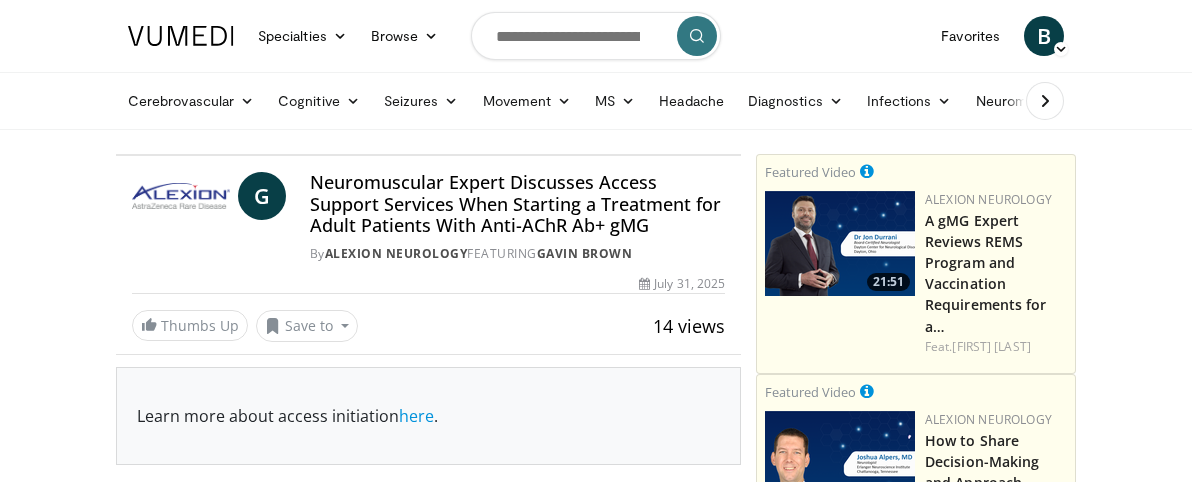 scroll, scrollTop: 0, scrollLeft: 0, axis: both 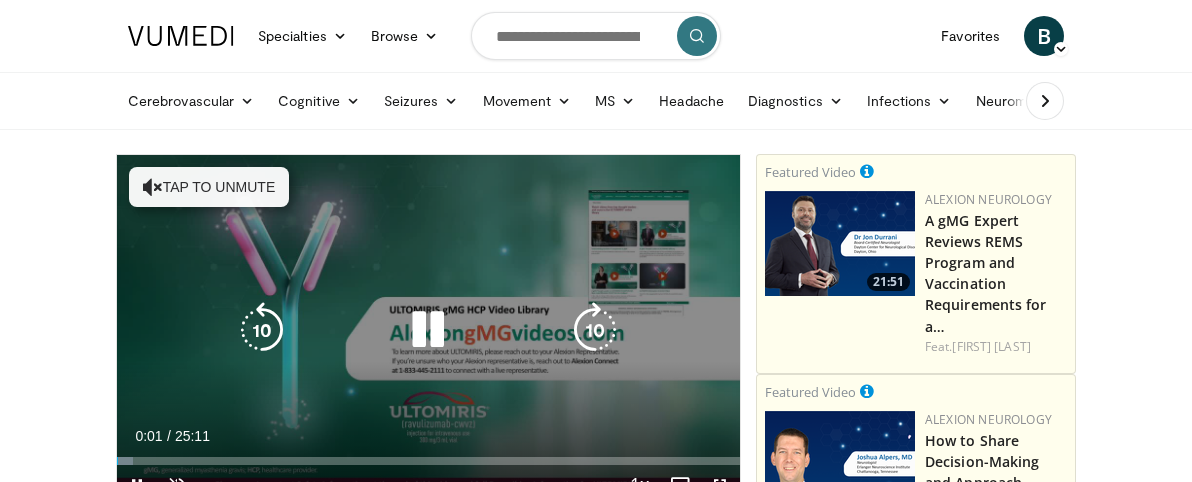 click at bounding box center (153, 187) 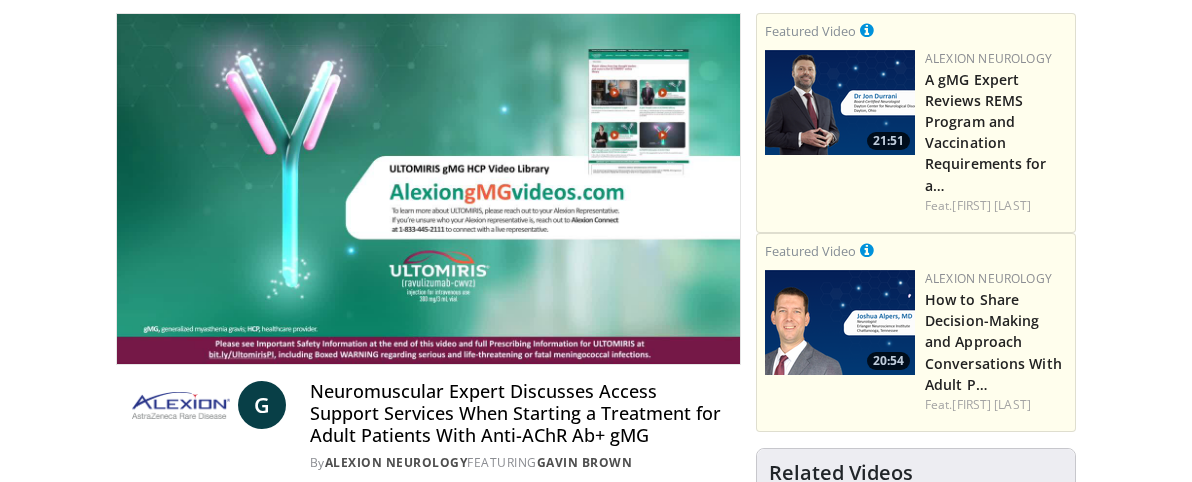scroll, scrollTop: 134, scrollLeft: 0, axis: vertical 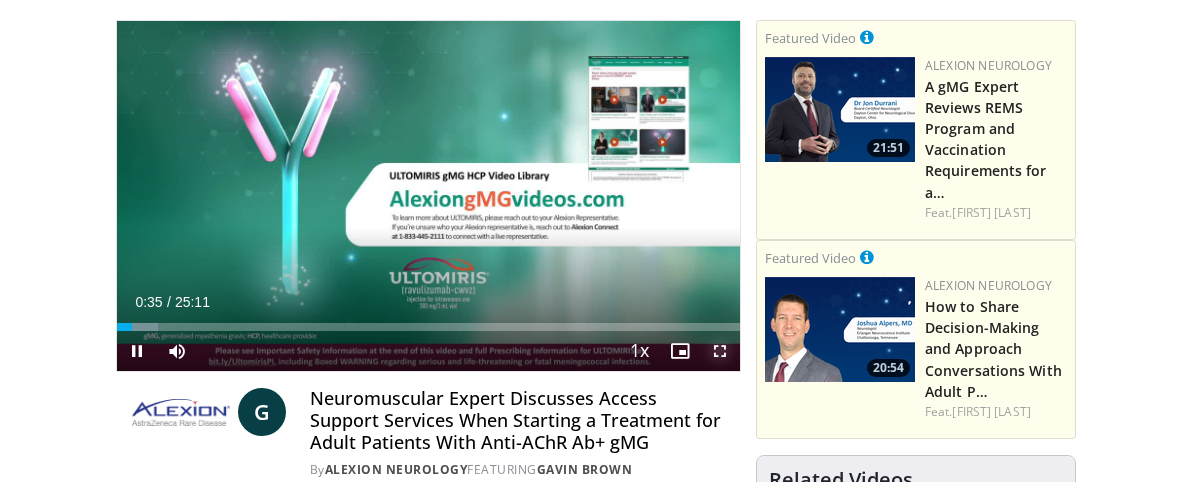 click at bounding box center (720, 351) 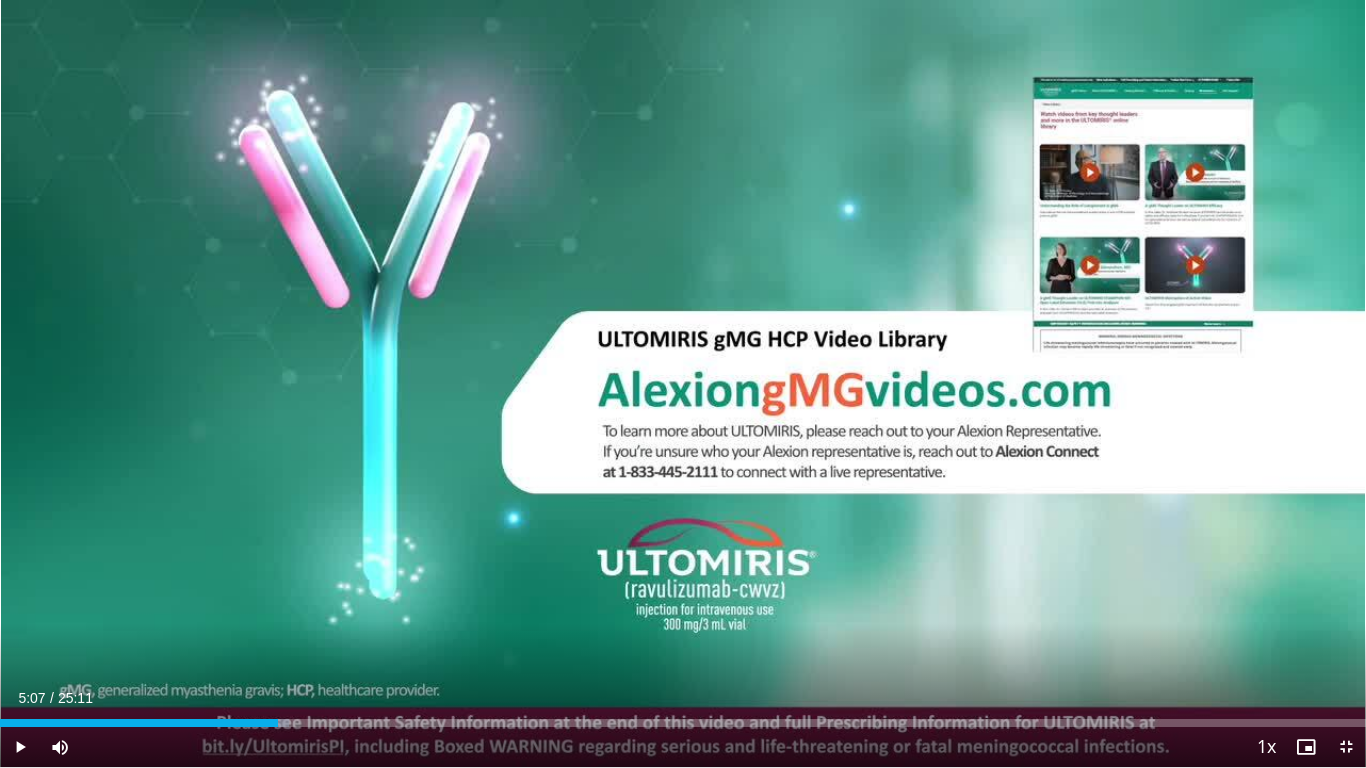 drag, startPoint x: 218, startPoint y: 724, endPoint x: 278, endPoint y: 729, distance: 60.207973 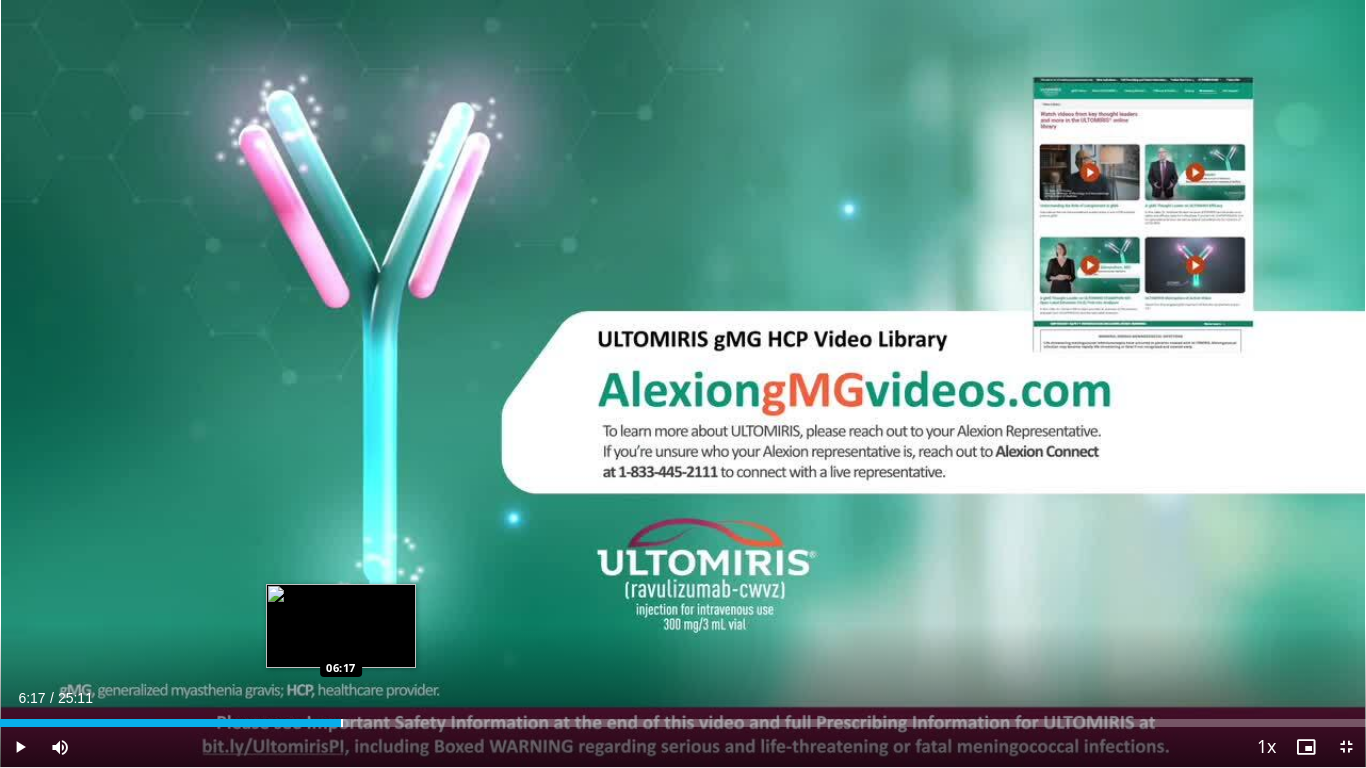 drag, startPoint x: 280, startPoint y: 721, endPoint x: 336, endPoint y: 720, distance: 56.008926 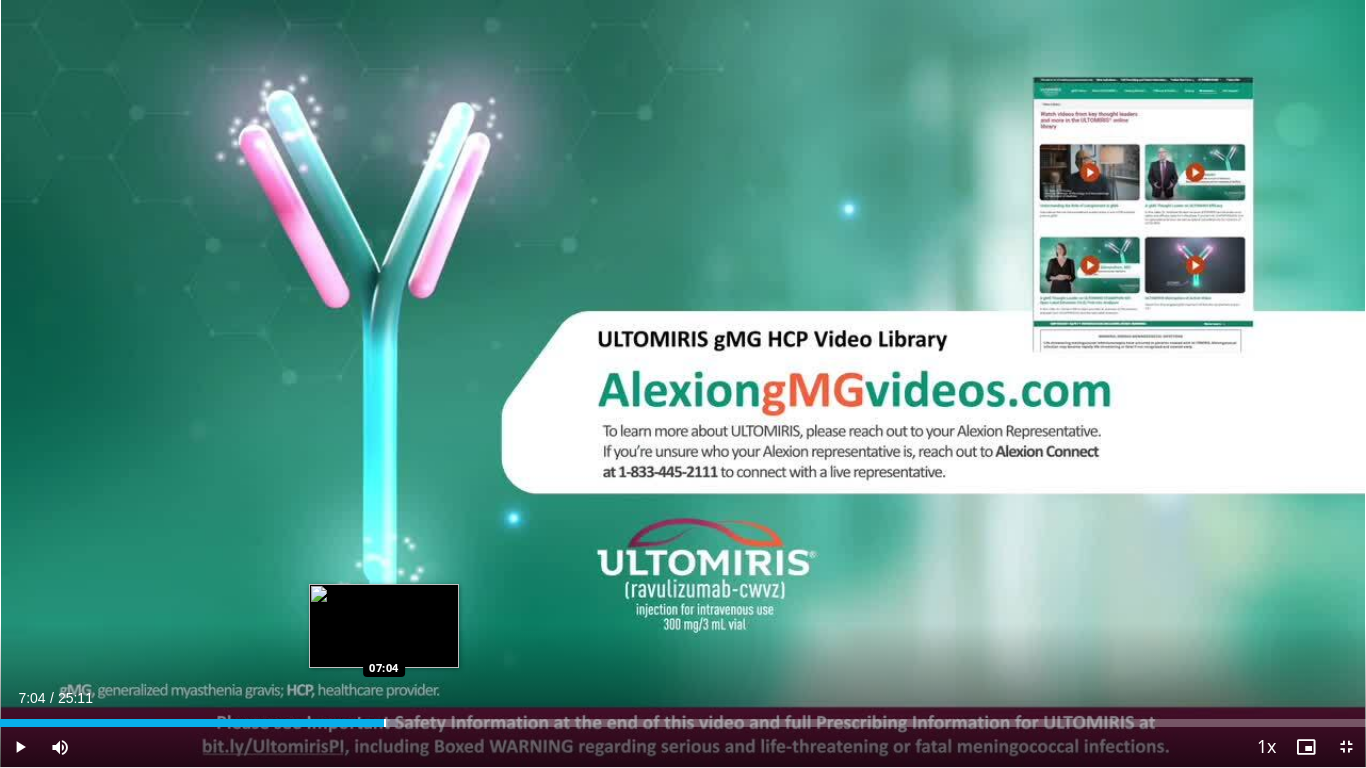 drag, startPoint x: 343, startPoint y: 722, endPoint x: 375, endPoint y: 724, distance: 32.06244 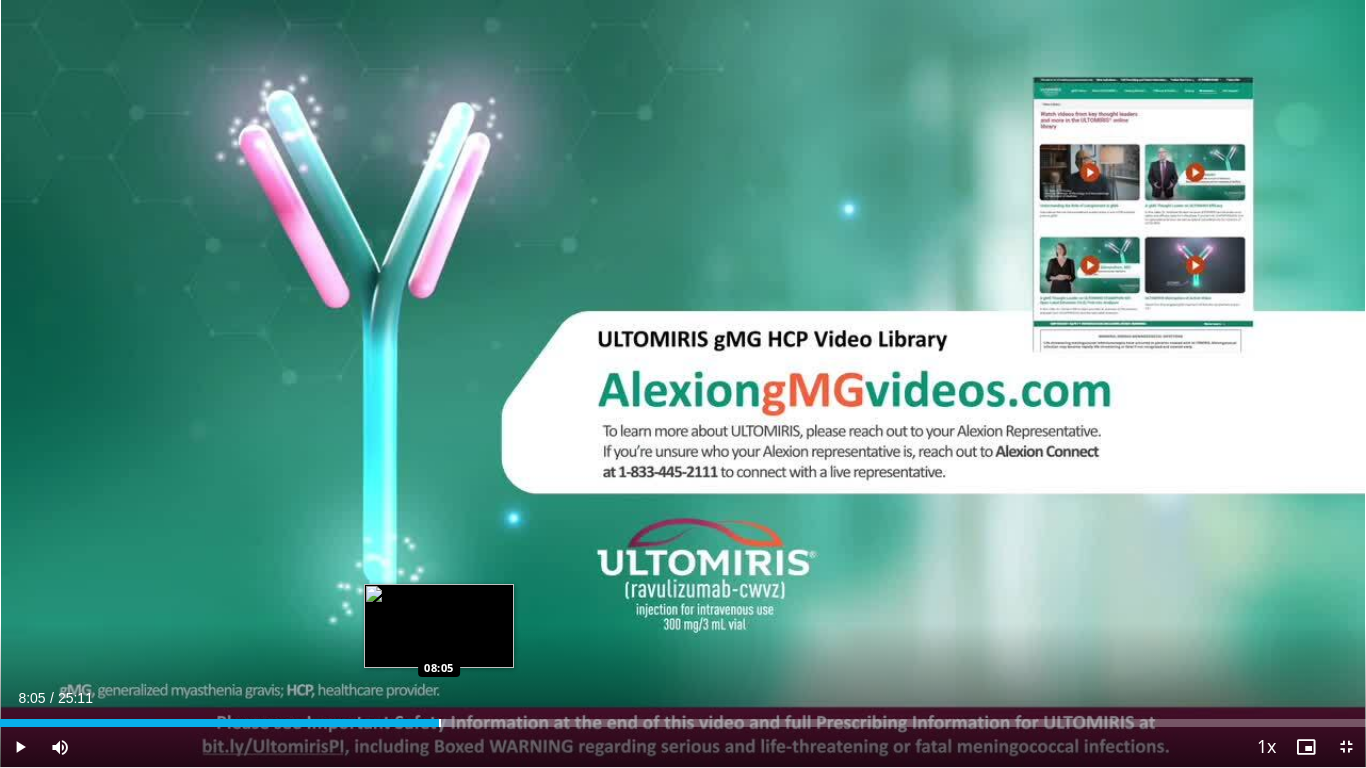 drag, startPoint x: 384, startPoint y: 718, endPoint x: 431, endPoint y: 723, distance: 47.26521 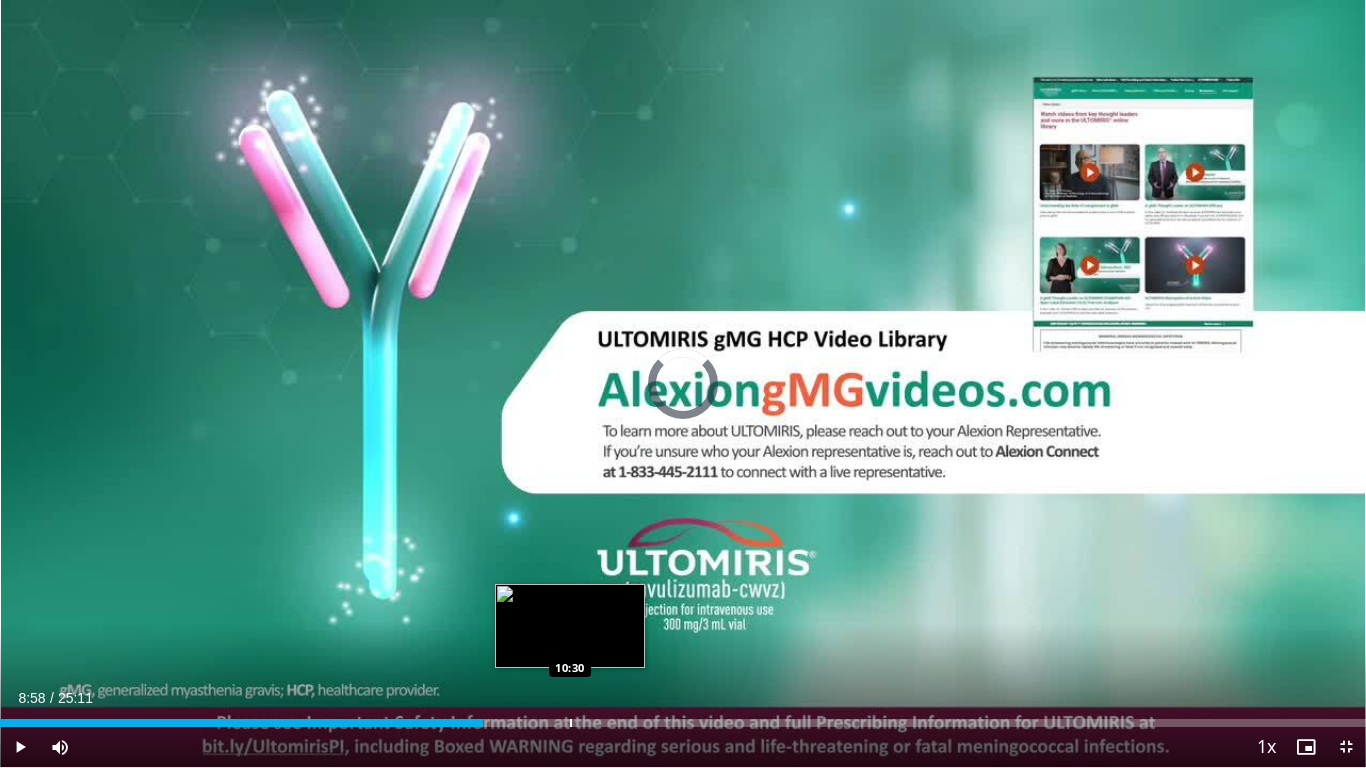 drag, startPoint x: 451, startPoint y: 722, endPoint x: 570, endPoint y: 723, distance: 119.0042 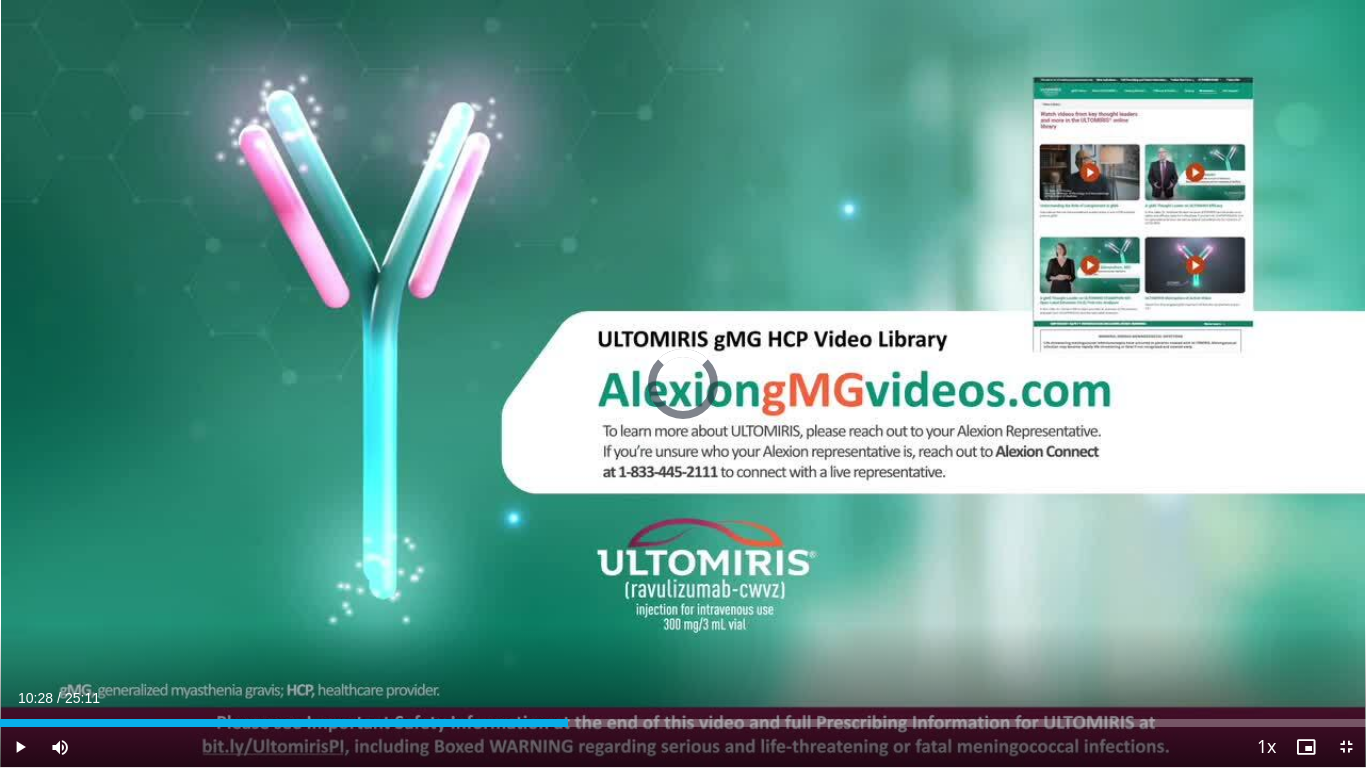 drag, startPoint x: 568, startPoint y: 721, endPoint x: 626, endPoint y: 727, distance: 58.30952 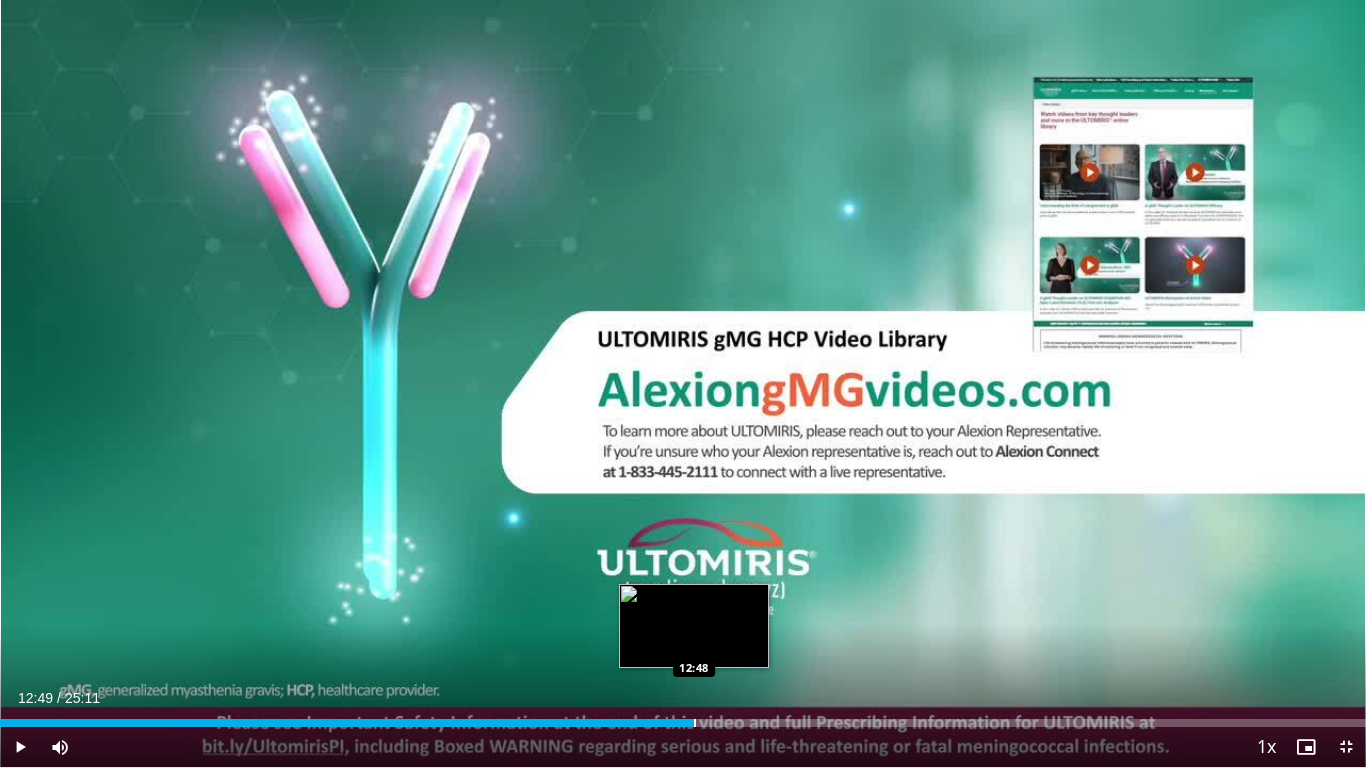 drag, startPoint x: 628, startPoint y: 720, endPoint x: 695, endPoint y: 724, distance: 67.11929 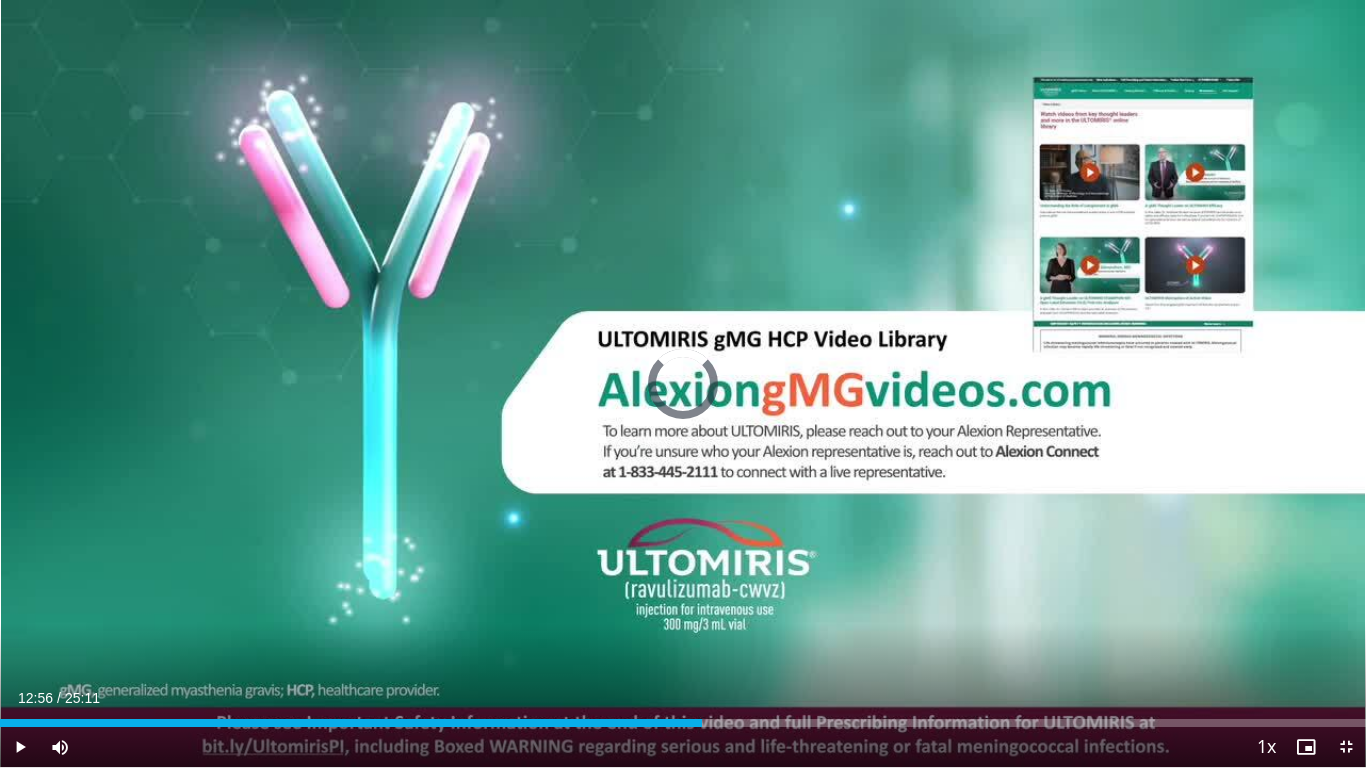 drag, startPoint x: 691, startPoint y: 724, endPoint x: 772, endPoint y: 726, distance: 81.02469 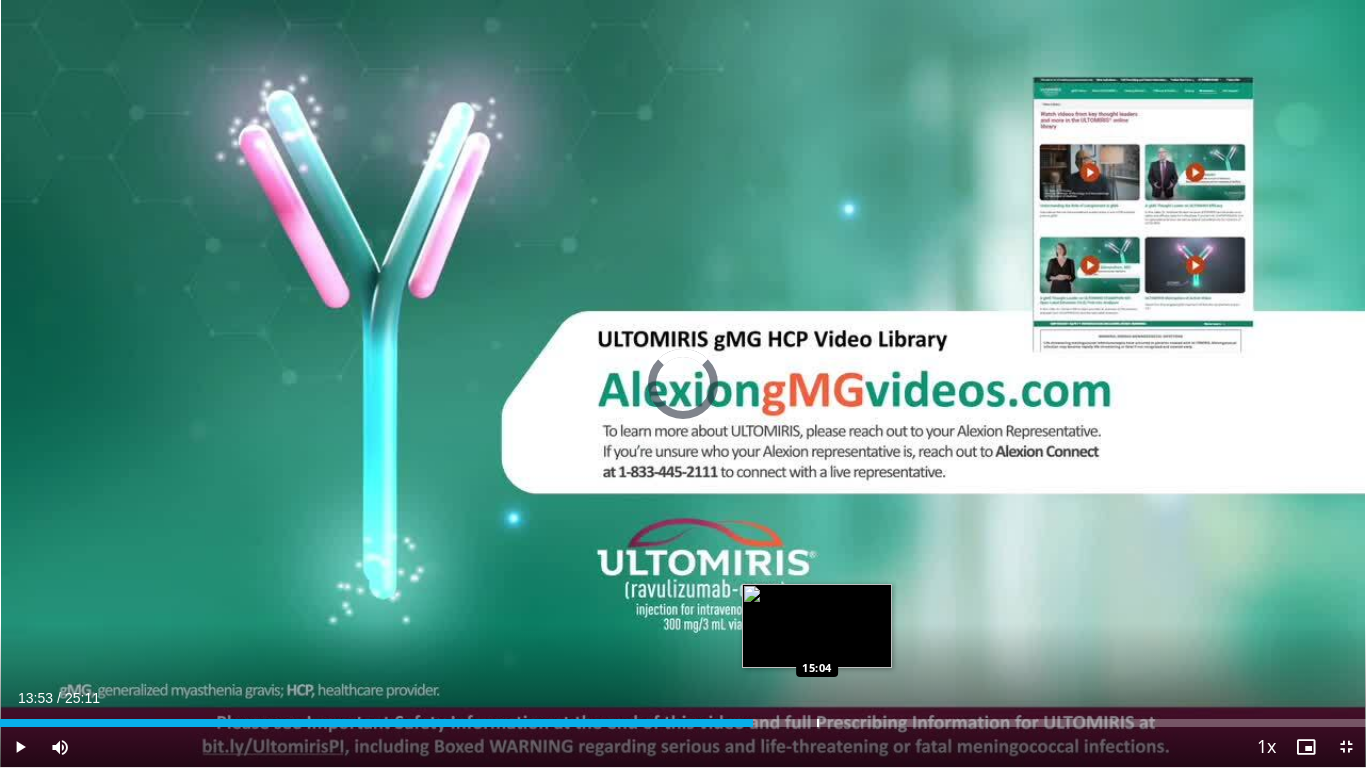 drag, startPoint x: 762, startPoint y: 712, endPoint x: 817, endPoint y: 714, distance: 55.03635 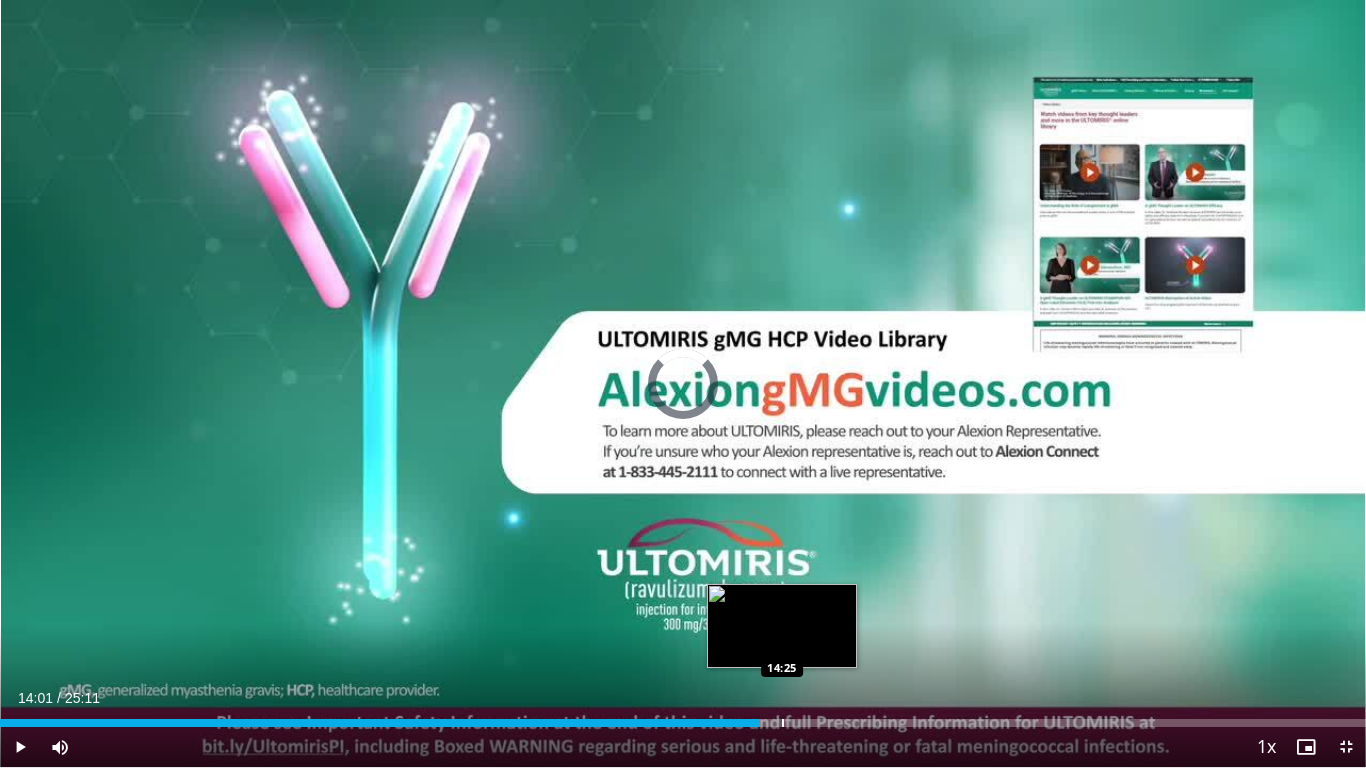 drag, startPoint x: 799, startPoint y: 719, endPoint x: 782, endPoint y: 718, distance: 17.029387 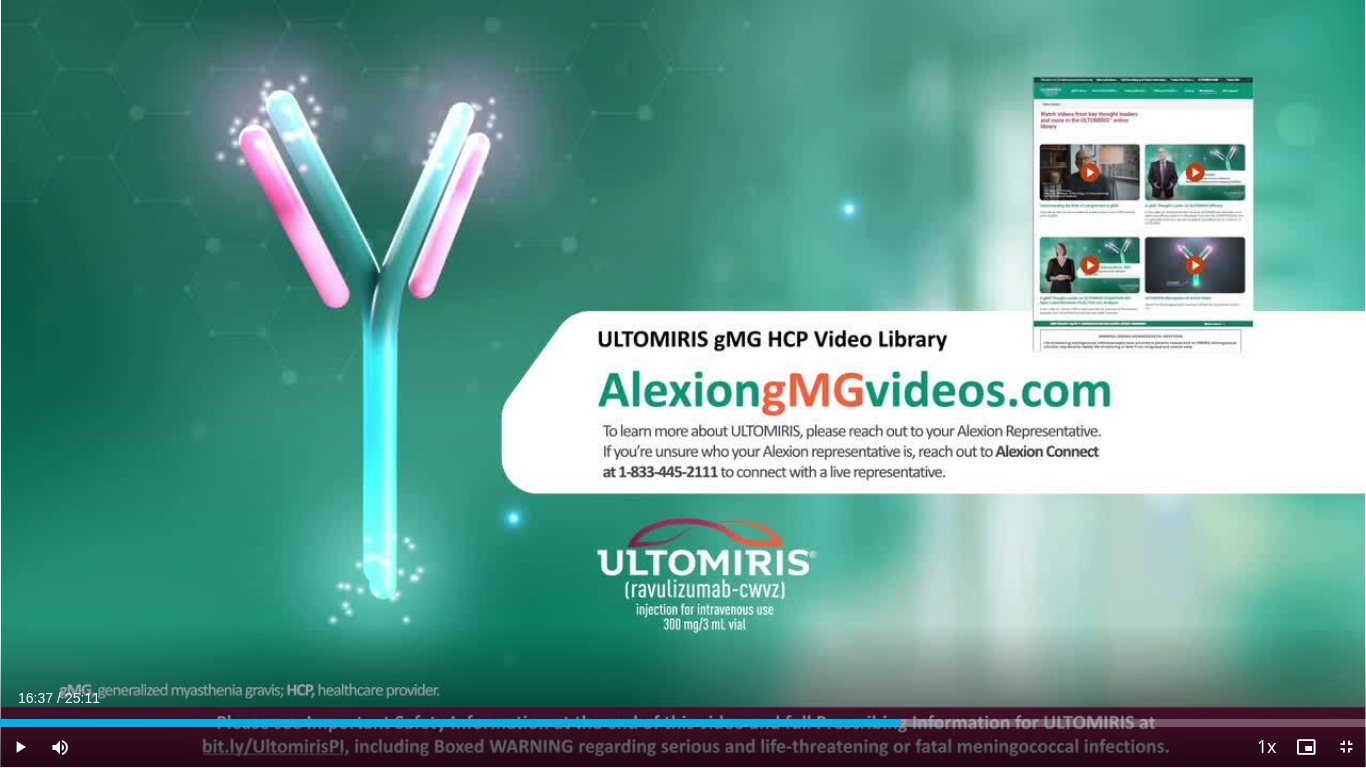 drag, startPoint x: 843, startPoint y: 723, endPoint x: 894, endPoint y: 730, distance: 51.47815 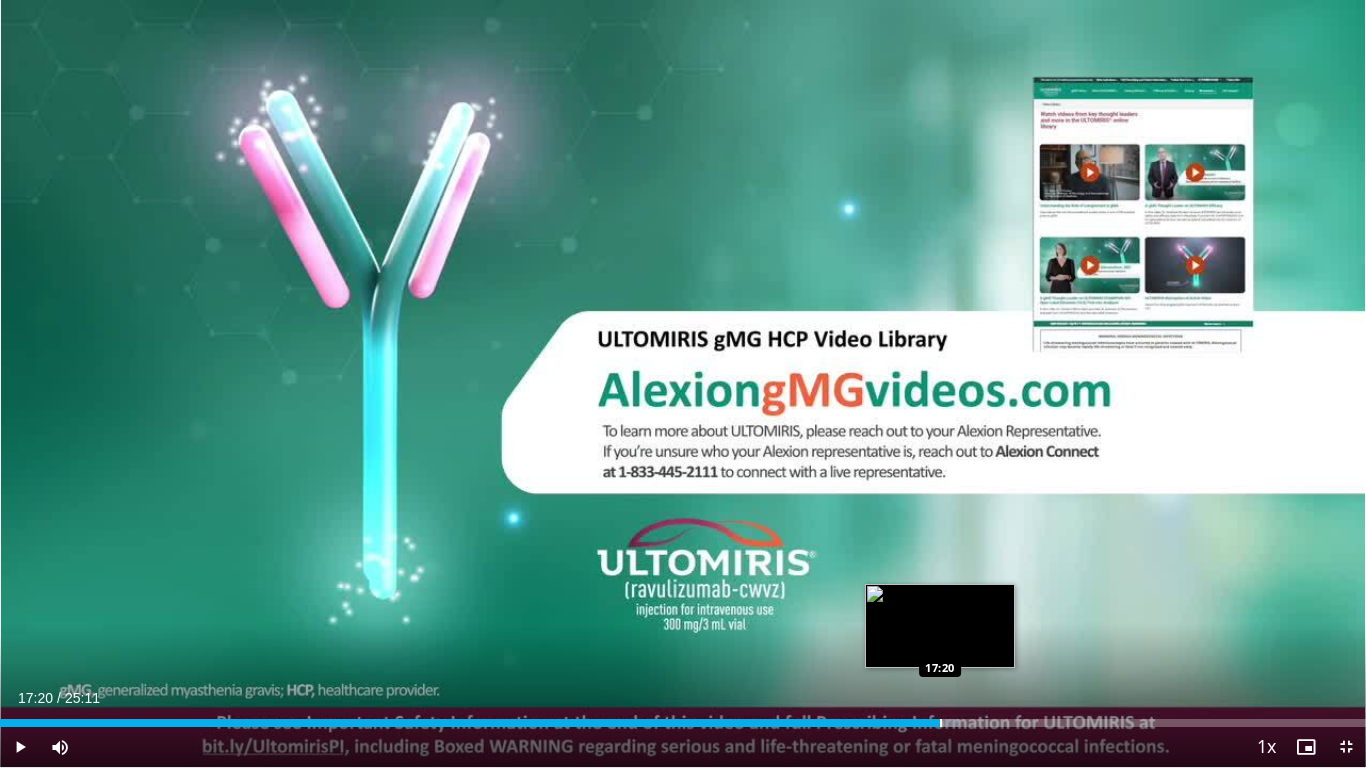 drag, startPoint x: 892, startPoint y: 719, endPoint x: 935, endPoint y: 718, distance: 43.011627 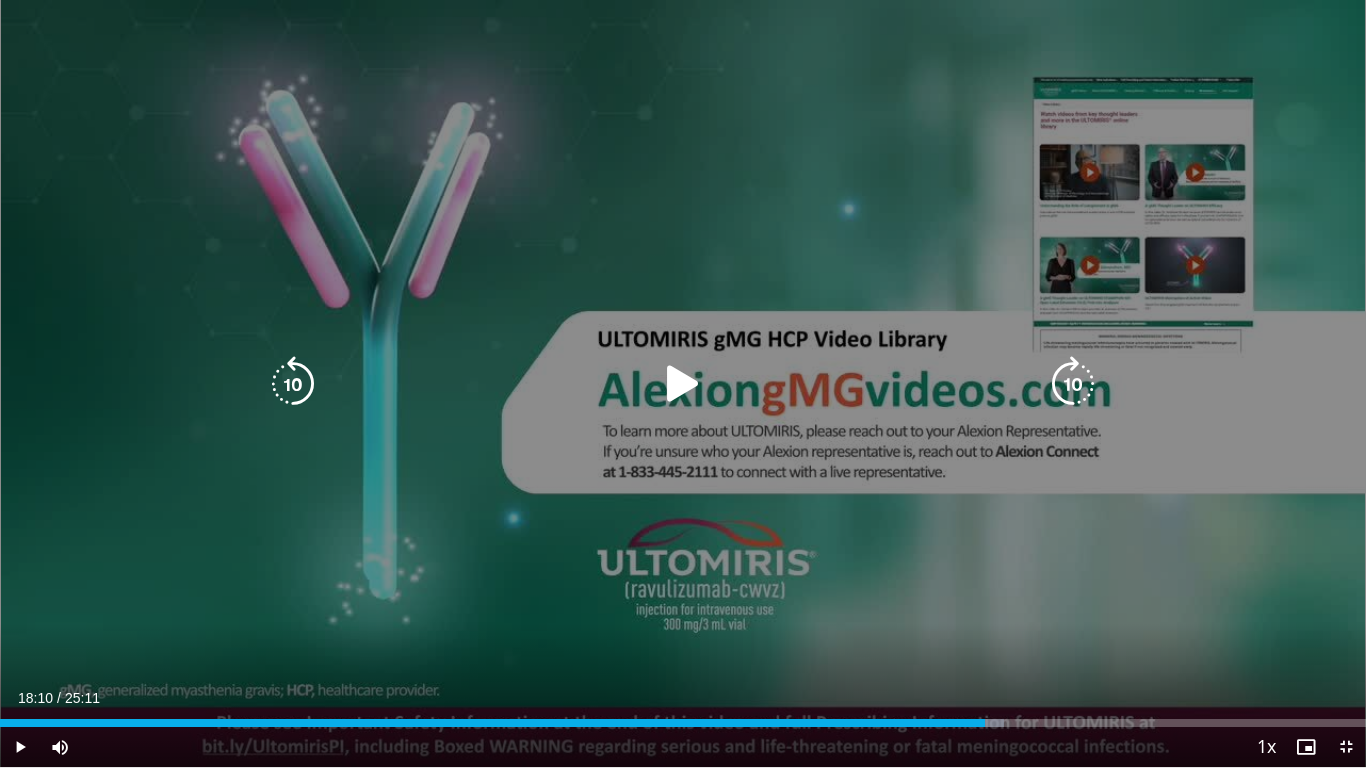 drag, startPoint x: 932, startPoint y: 717, endPoint x: 978, endPoint y: 717, distance: 46 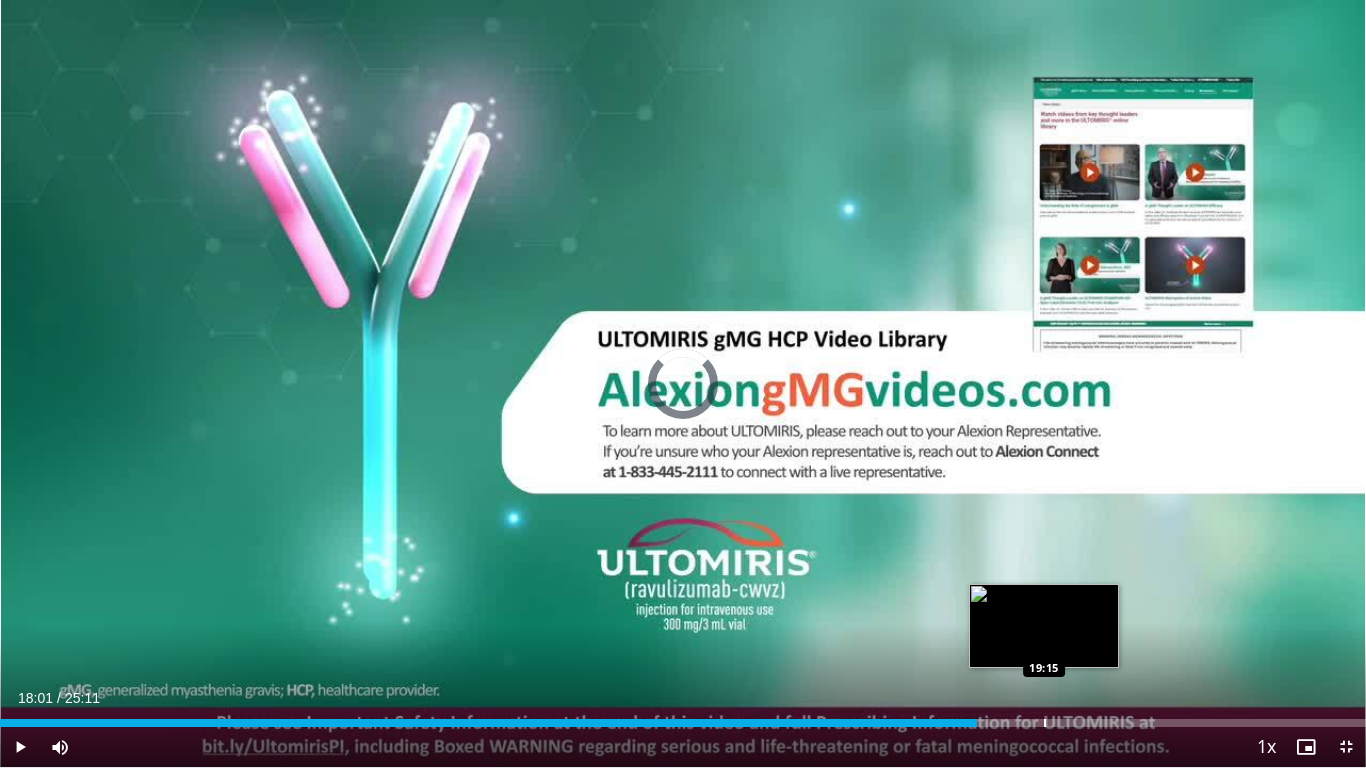 drag, startPoint x: 974, startPoint y: 716, endPoint x: 1045, endPoint y: 716, distance: 71 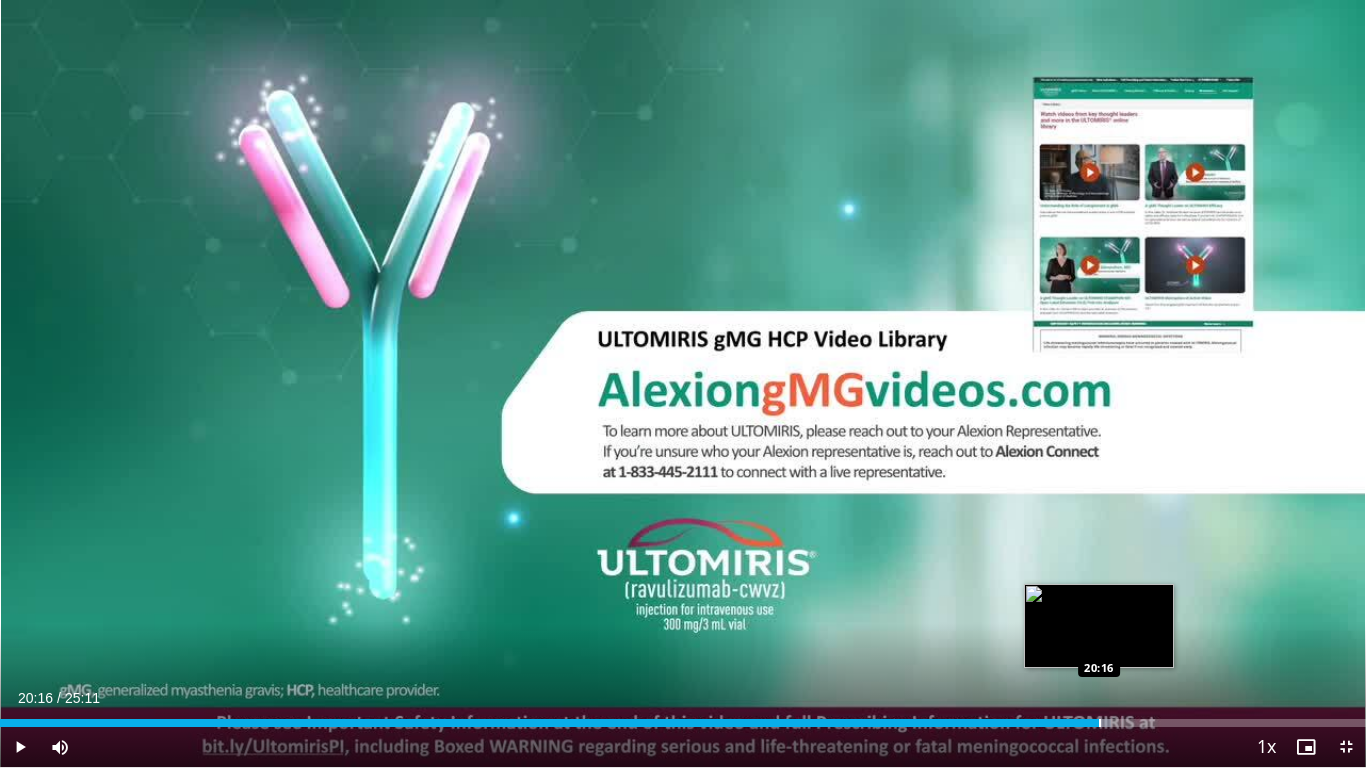 drag, startPoint x: 1049, startPoint y: 723, endPoint x: 1093, endPoint y: 722, distance: 44.011364 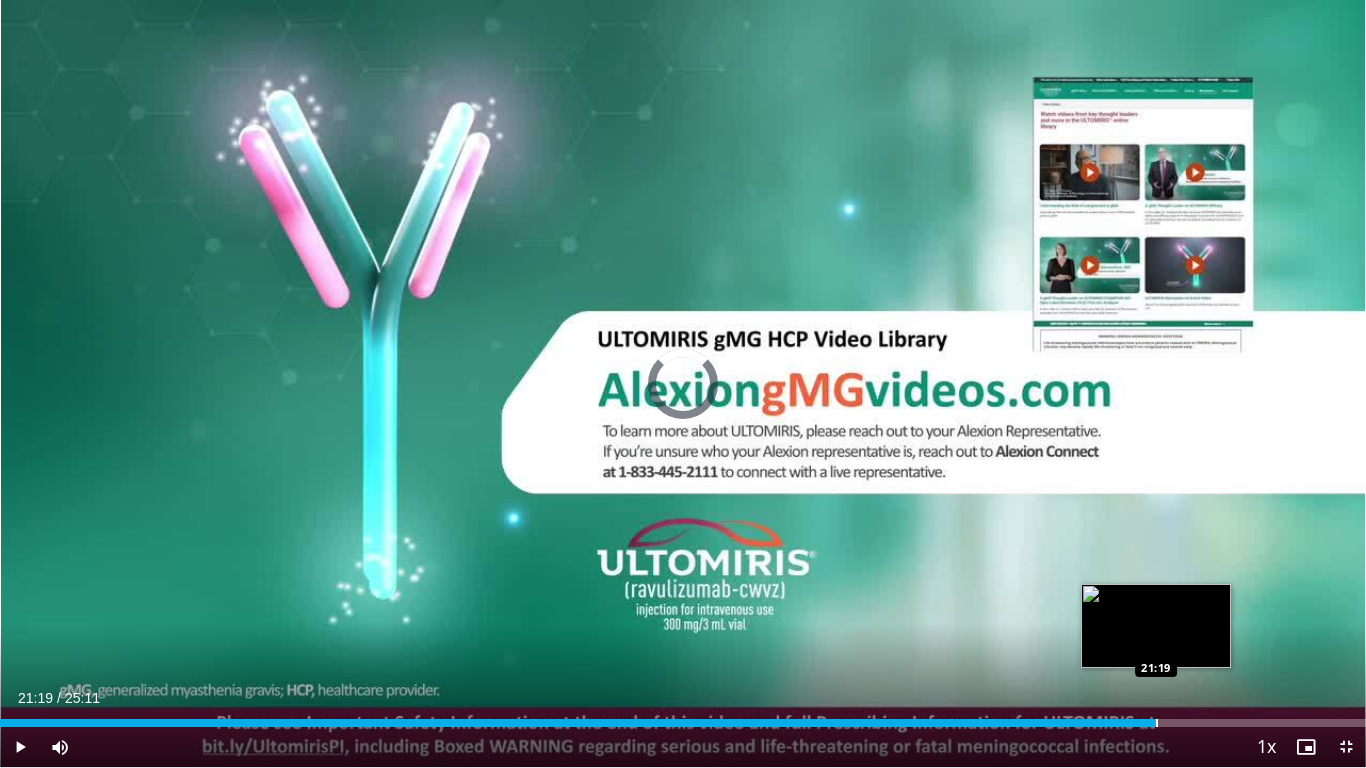 drag, startPoint x: 1104, startPoint y: 723, endPoint x: 1152, endPoint y: 723, distance: 48 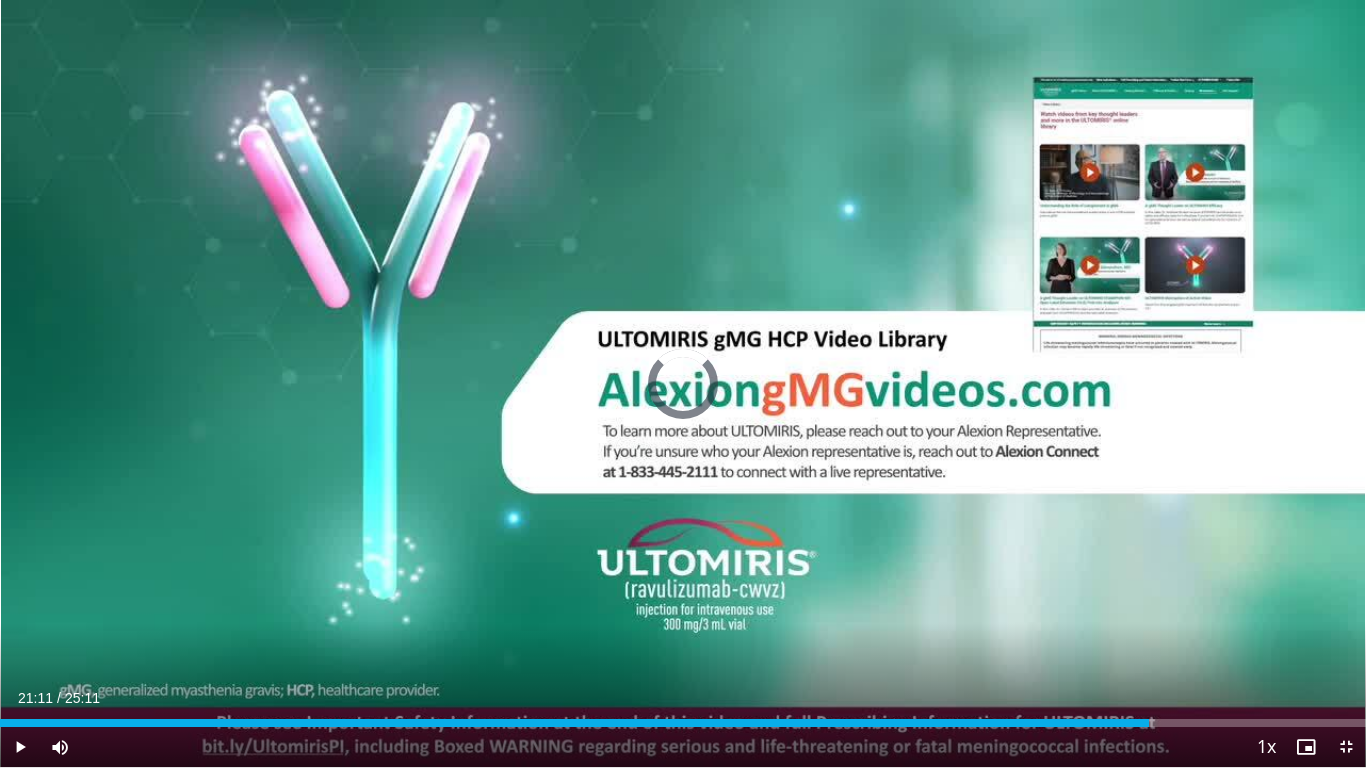 drag, startPoint x: 1149, startPoint y: 723, endPoint x: 1319, endPoint y: 705, distance: 170.95029 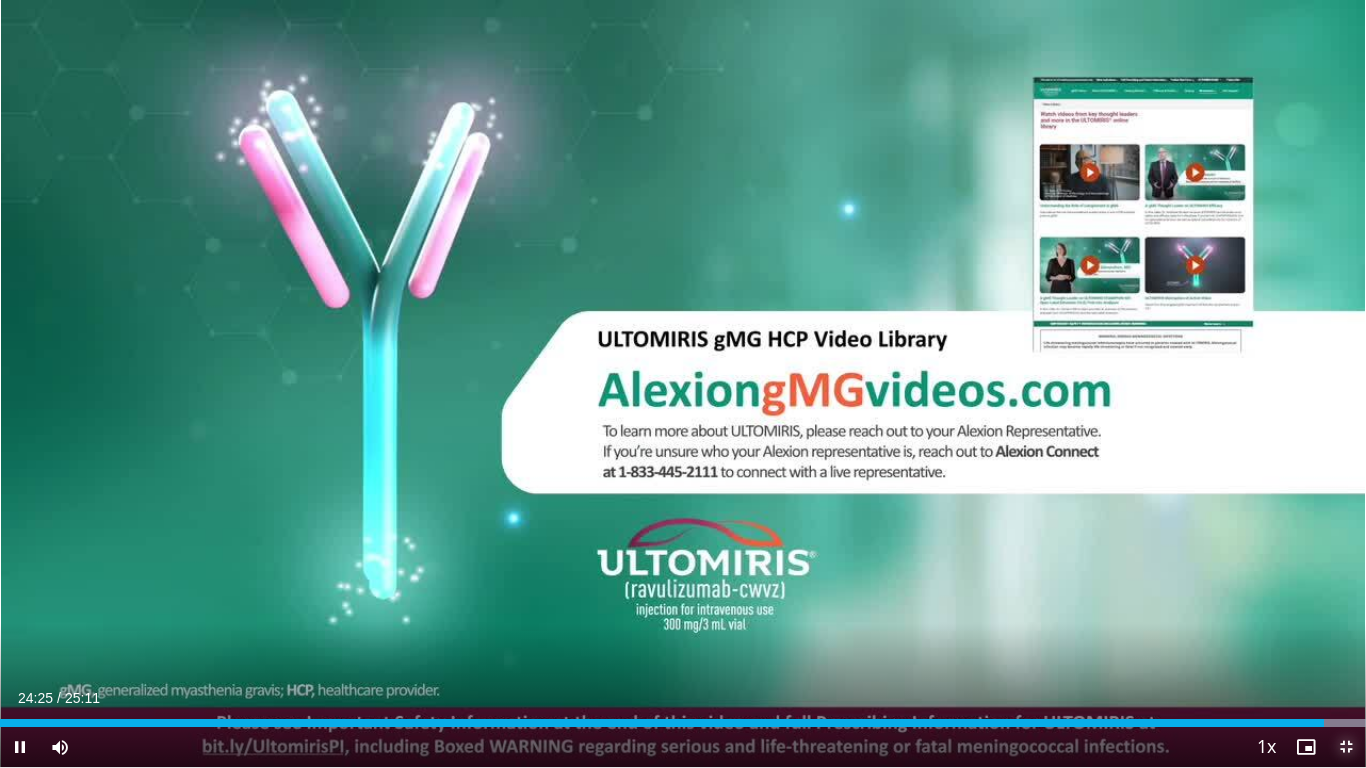 click at bounding box center (1346, 747) 